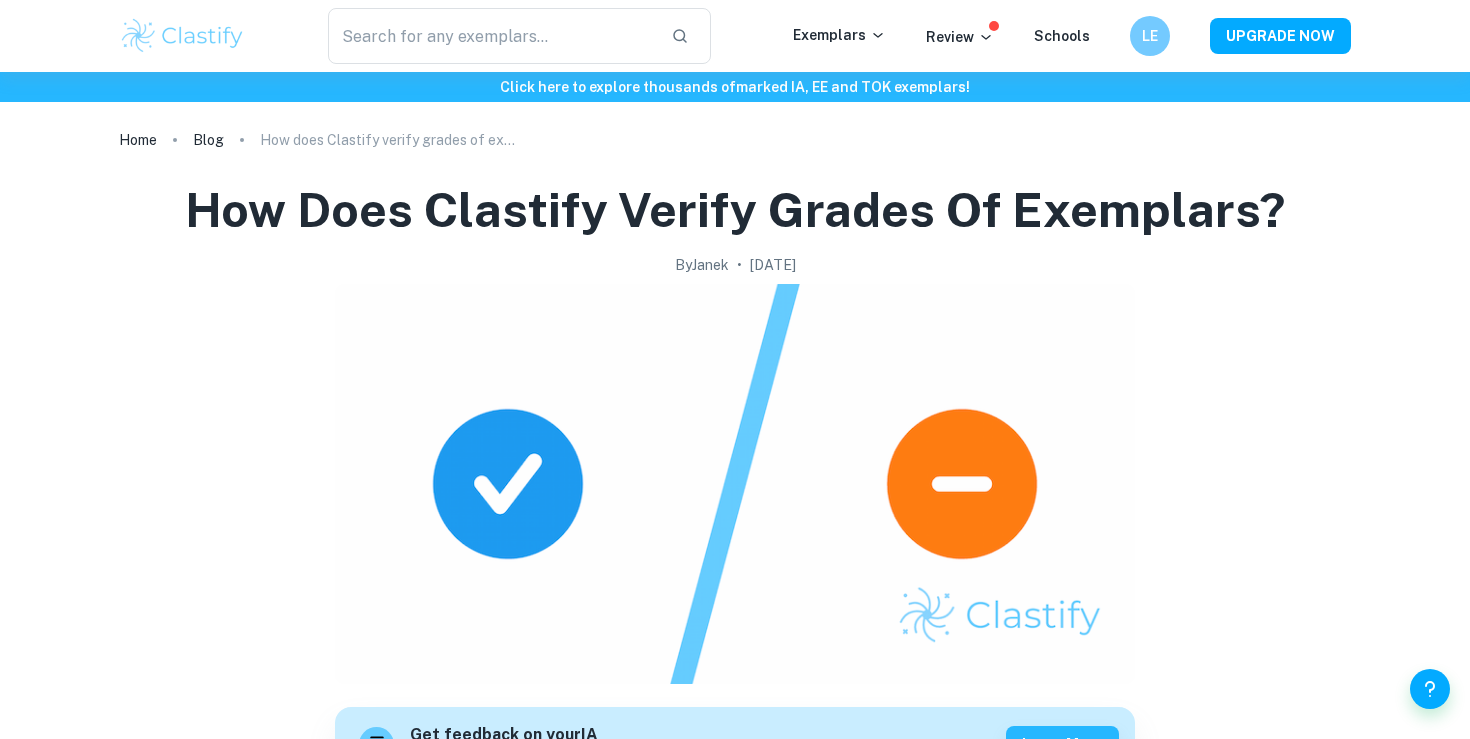 scroll, scrollTop: 708, scrollLeft: 0, axis: vertical 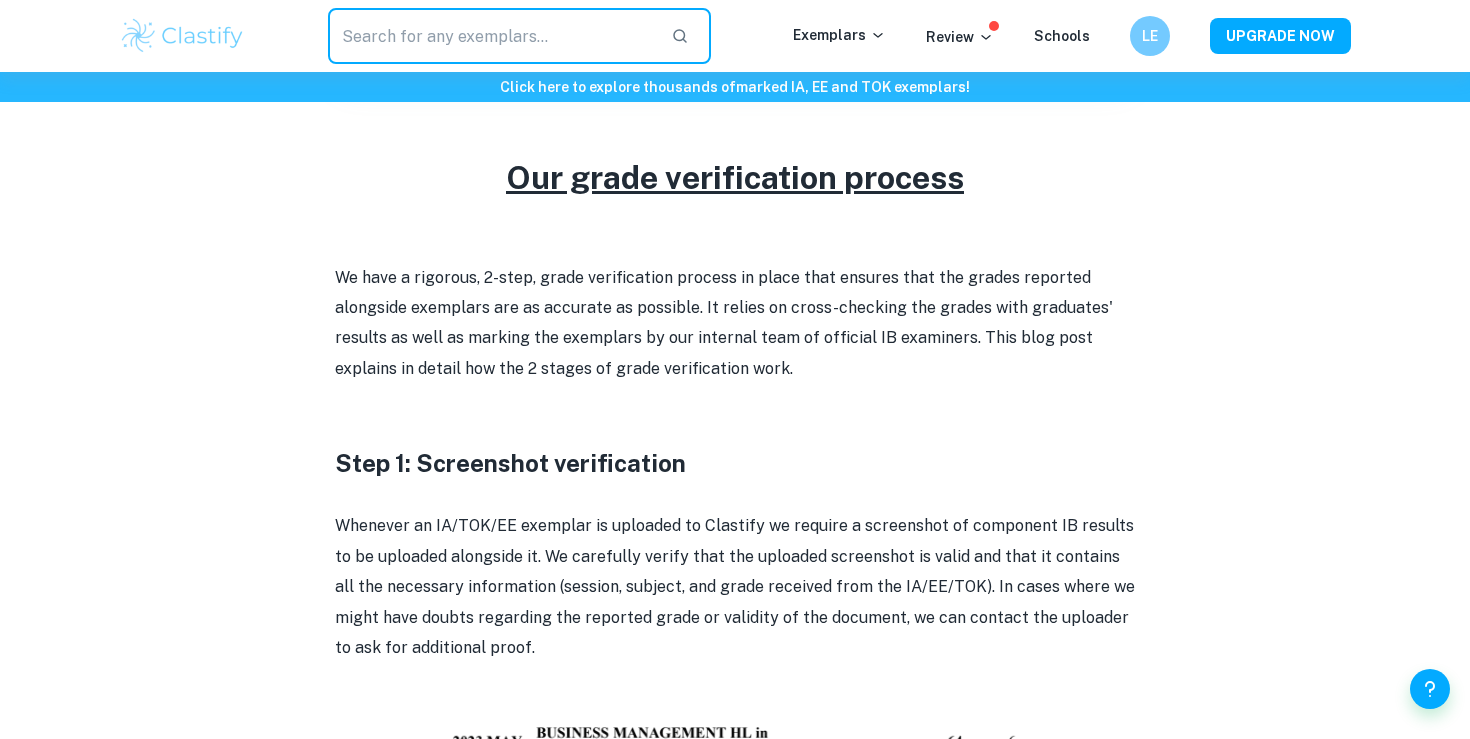 click at bounding box center (491, 36) 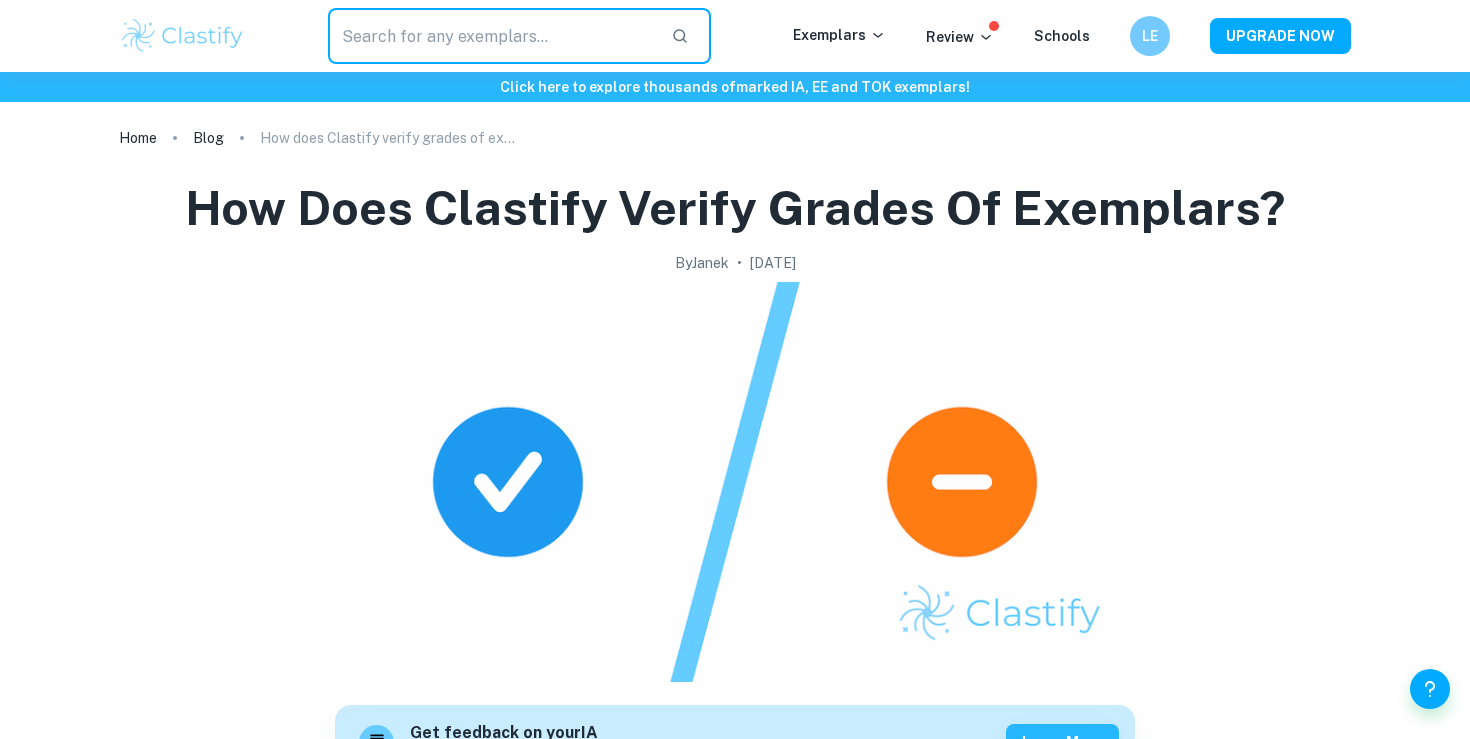 scroll, scrollTop: 0, scrollLeft: 0, axis: both 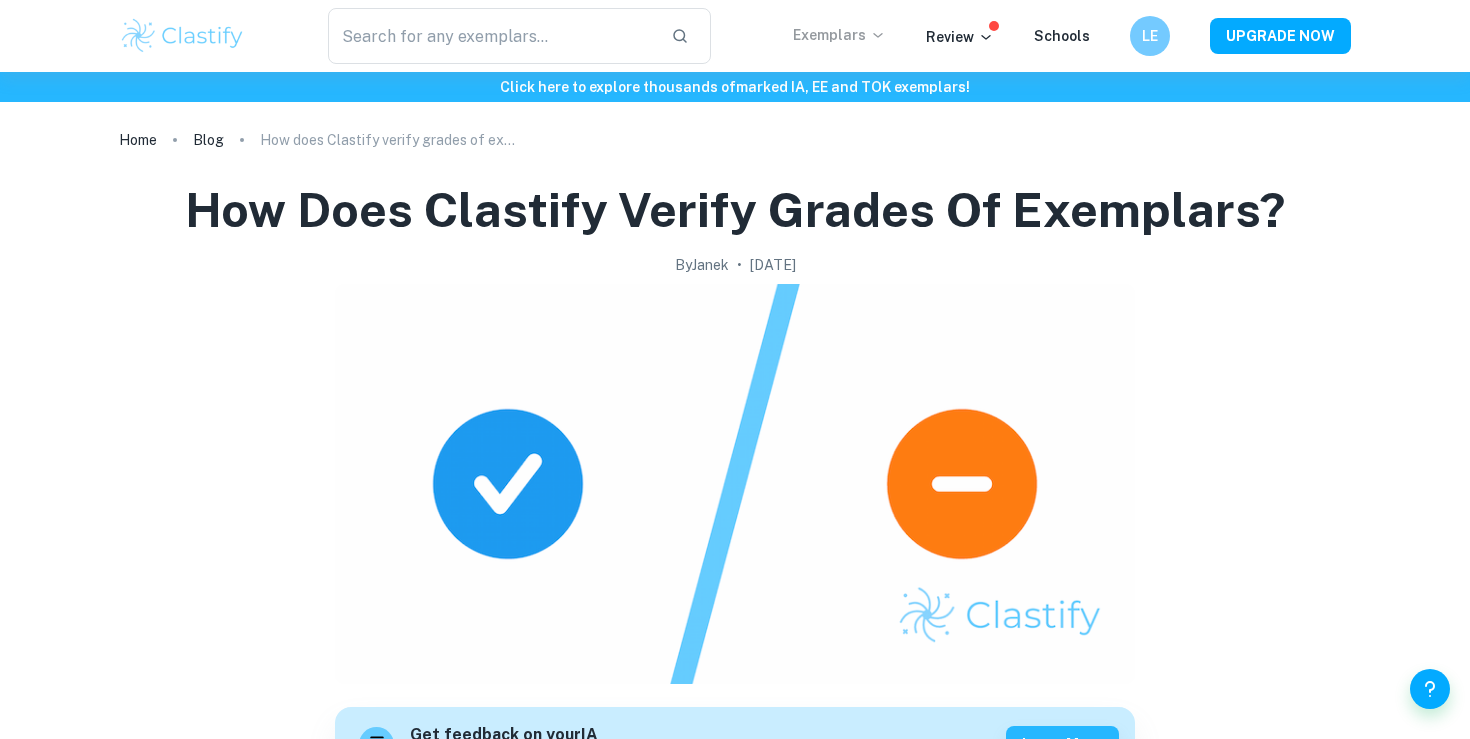click on "Exemplars" at bounding box center (859, 36) 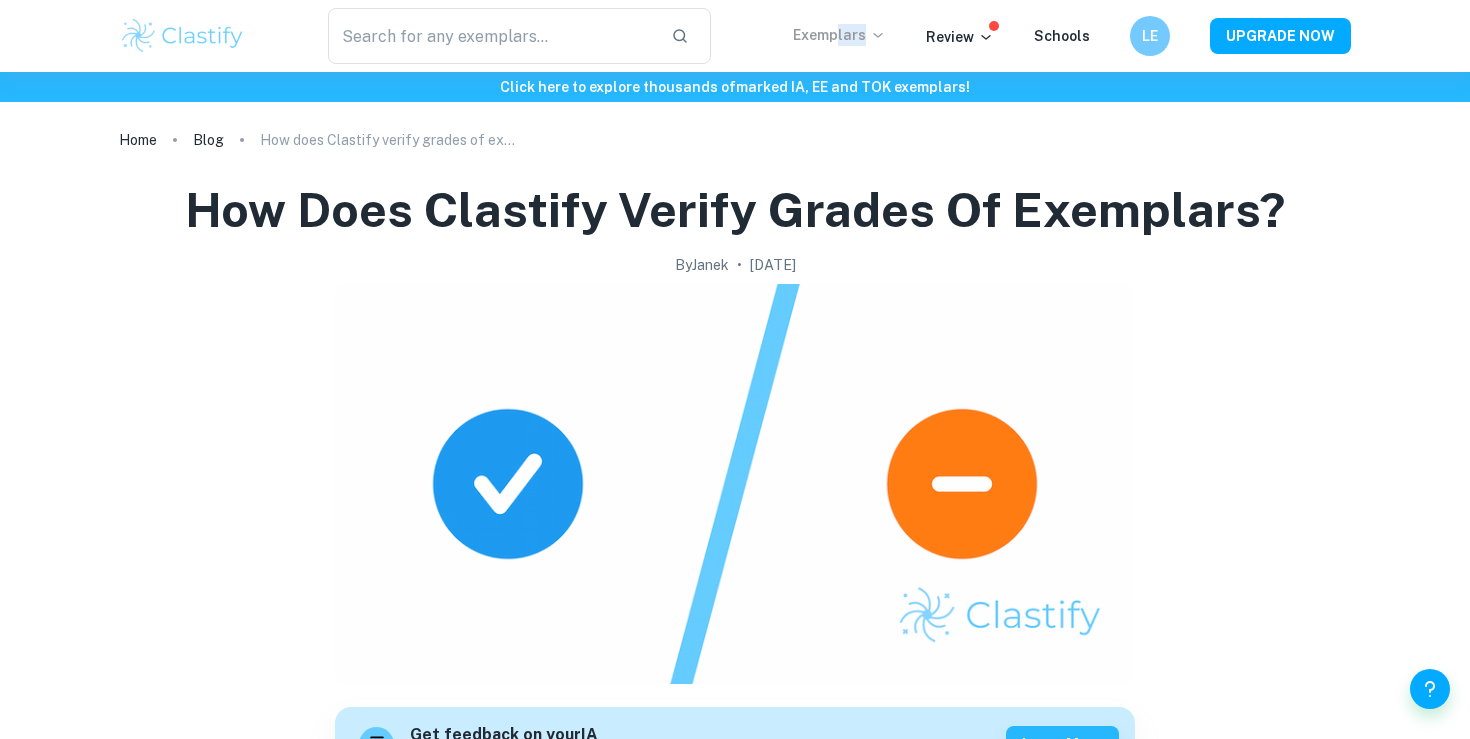 click on "Exemplars" at bounding box center (839, 35) 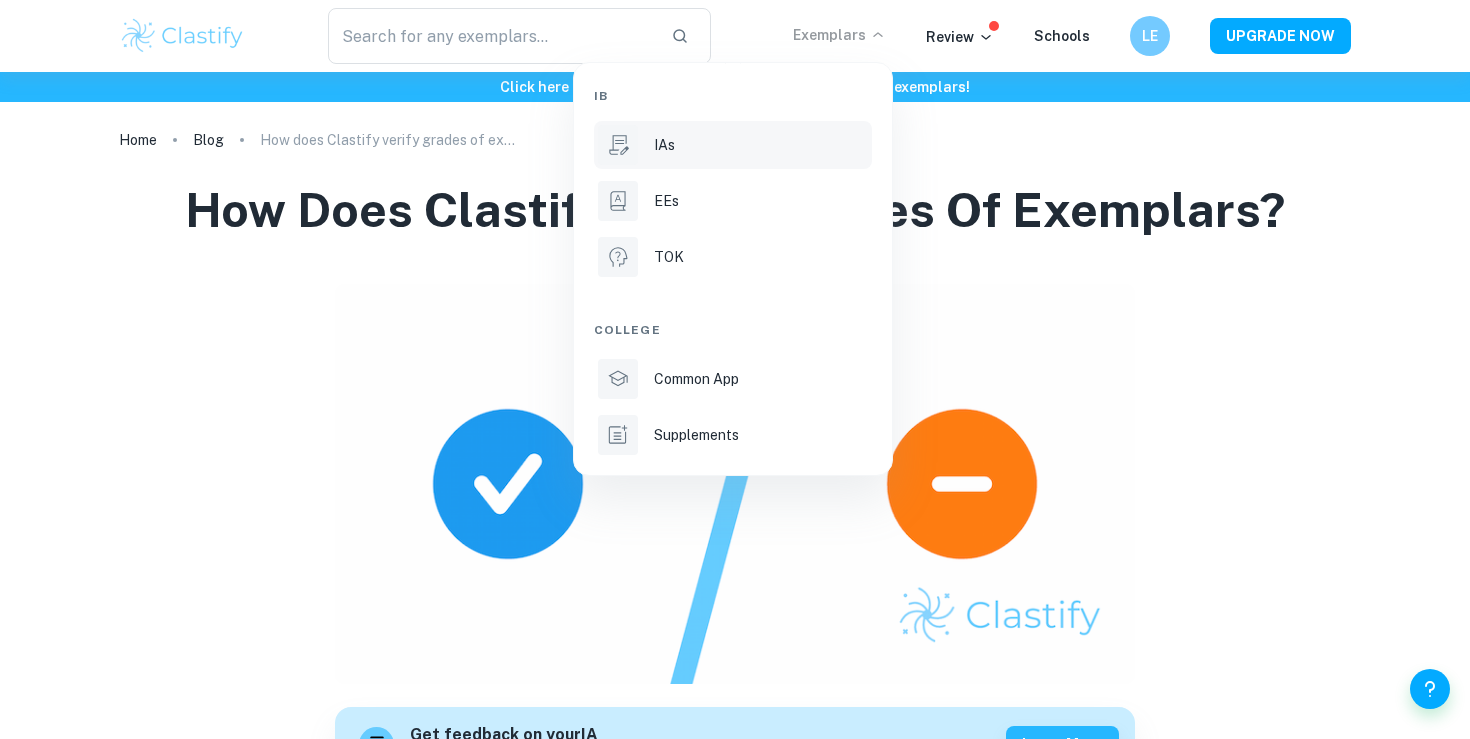 click on "IAs" at bounding box center (664, 145) 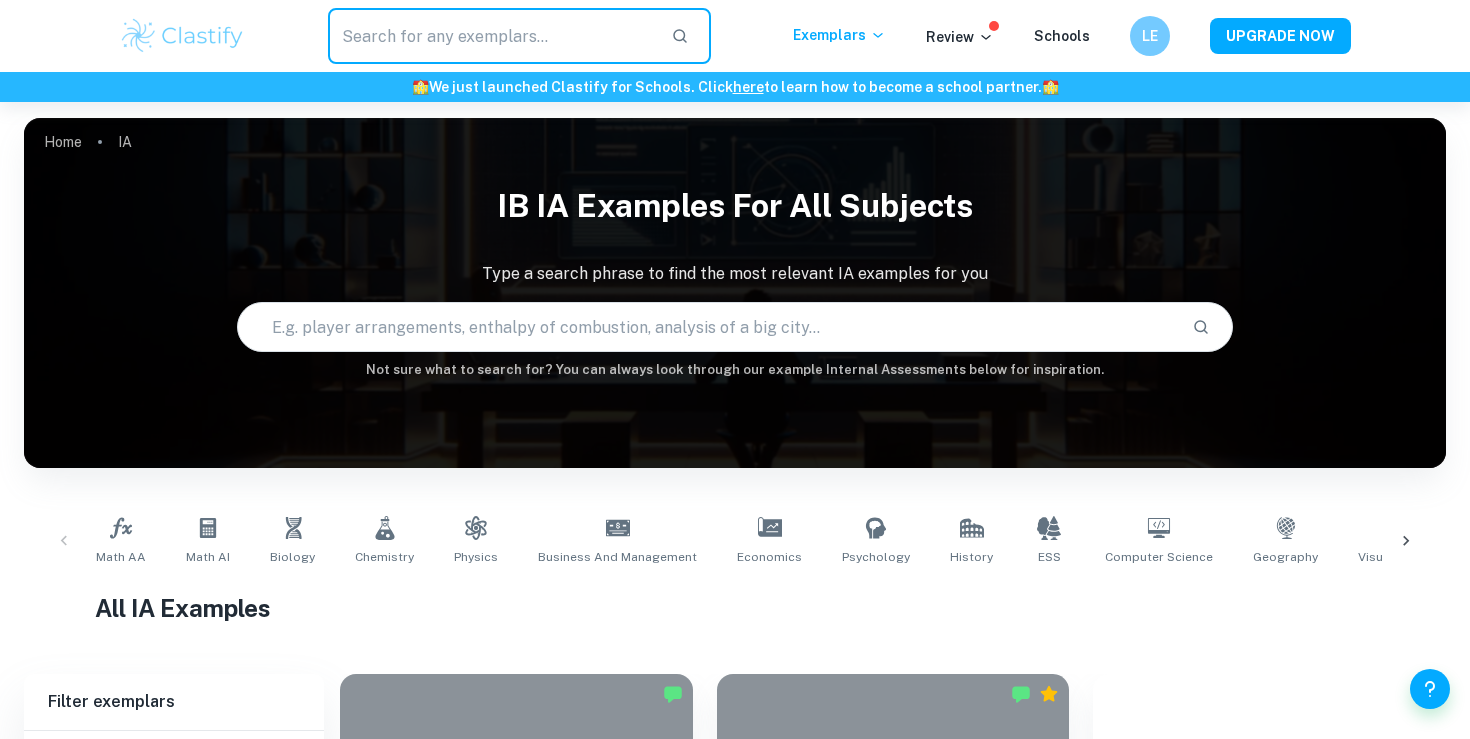 click at bounding box center (491, 36) 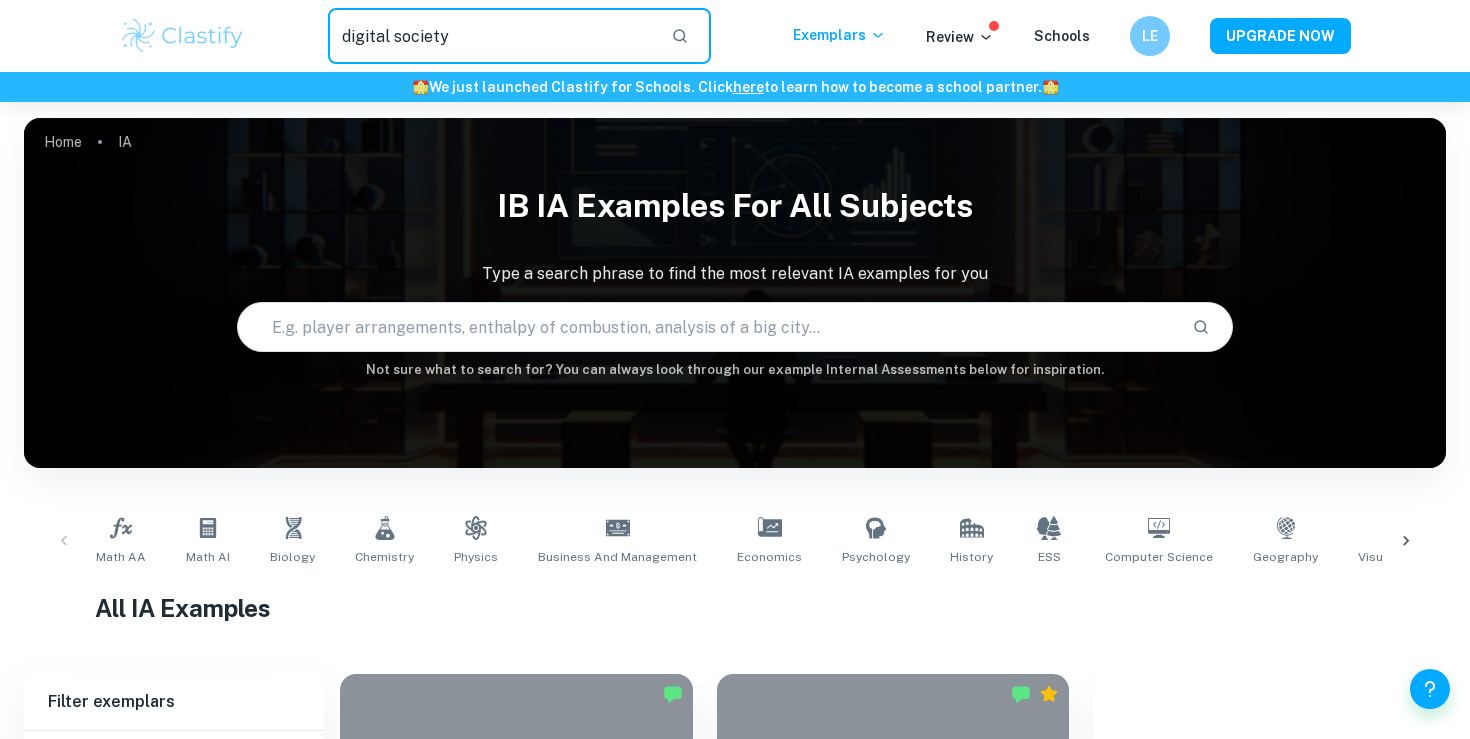 type on "digital society" 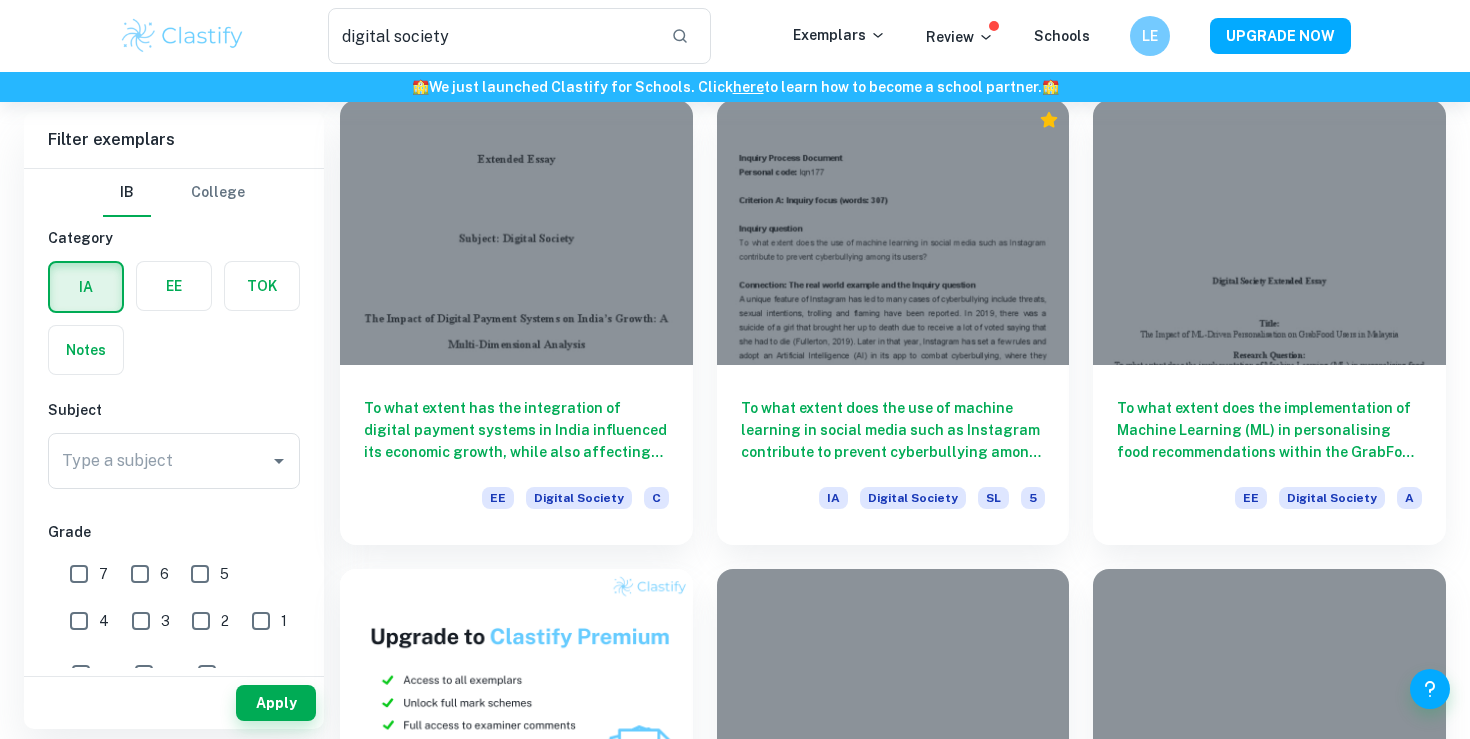 scroll, scrollTop: 580, scrollLeft: 0, axis: vertical 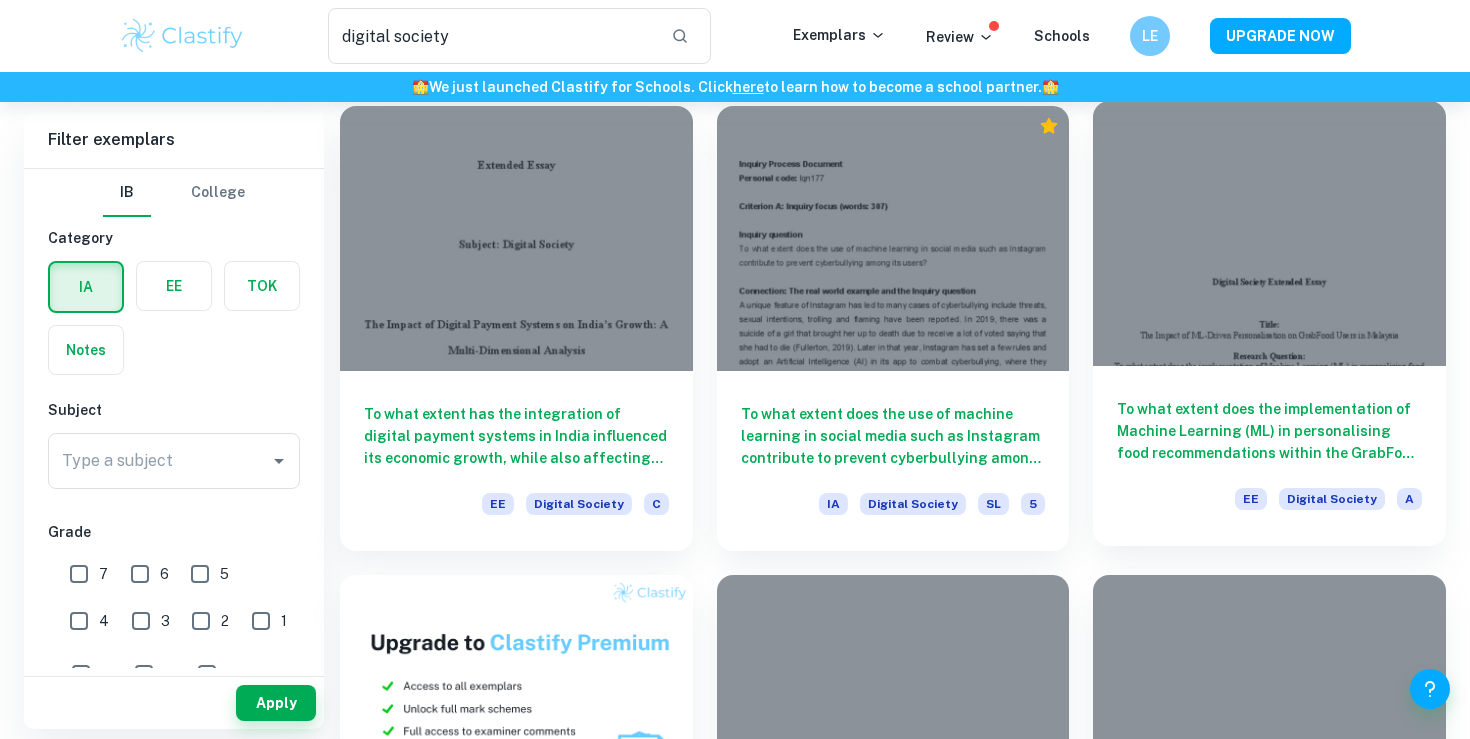click on "To what extent does the implementation of Machine Learning (ML) in personalising food recommendations within the GrabFood application affect user satisfaction in [COUNTRY]?" at bounding box center (1269, 431) 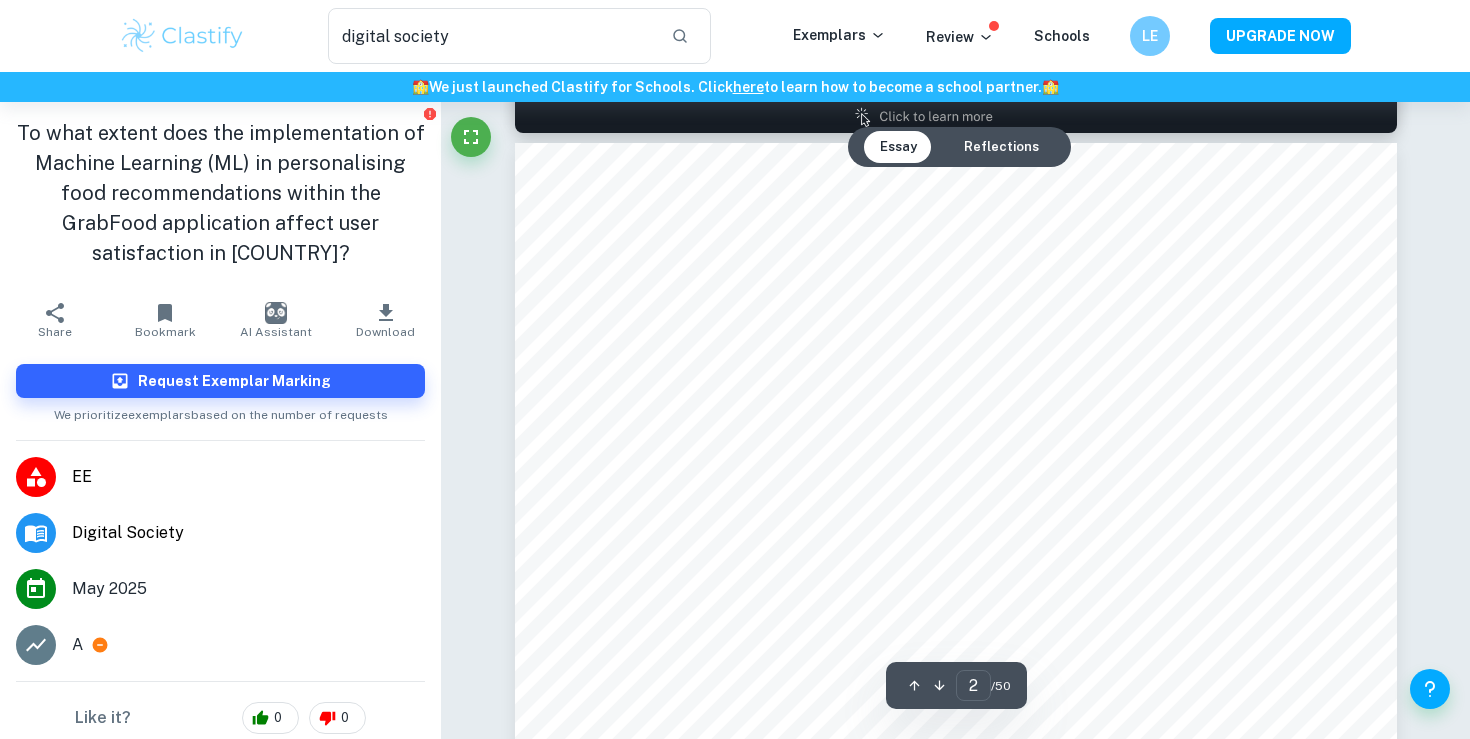 scroll, scrollTop: 1275, scrollLeft: 0, axis: vertical 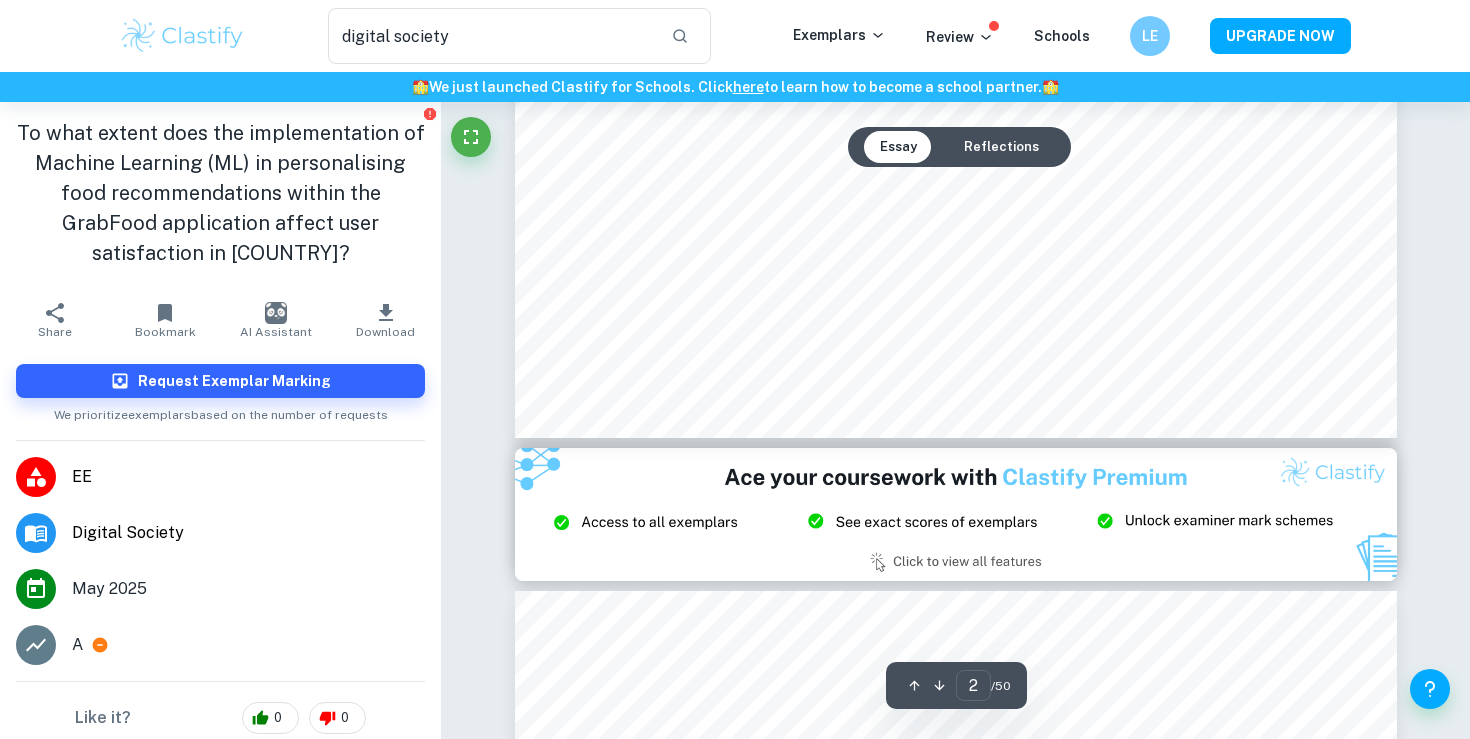 type on "3" 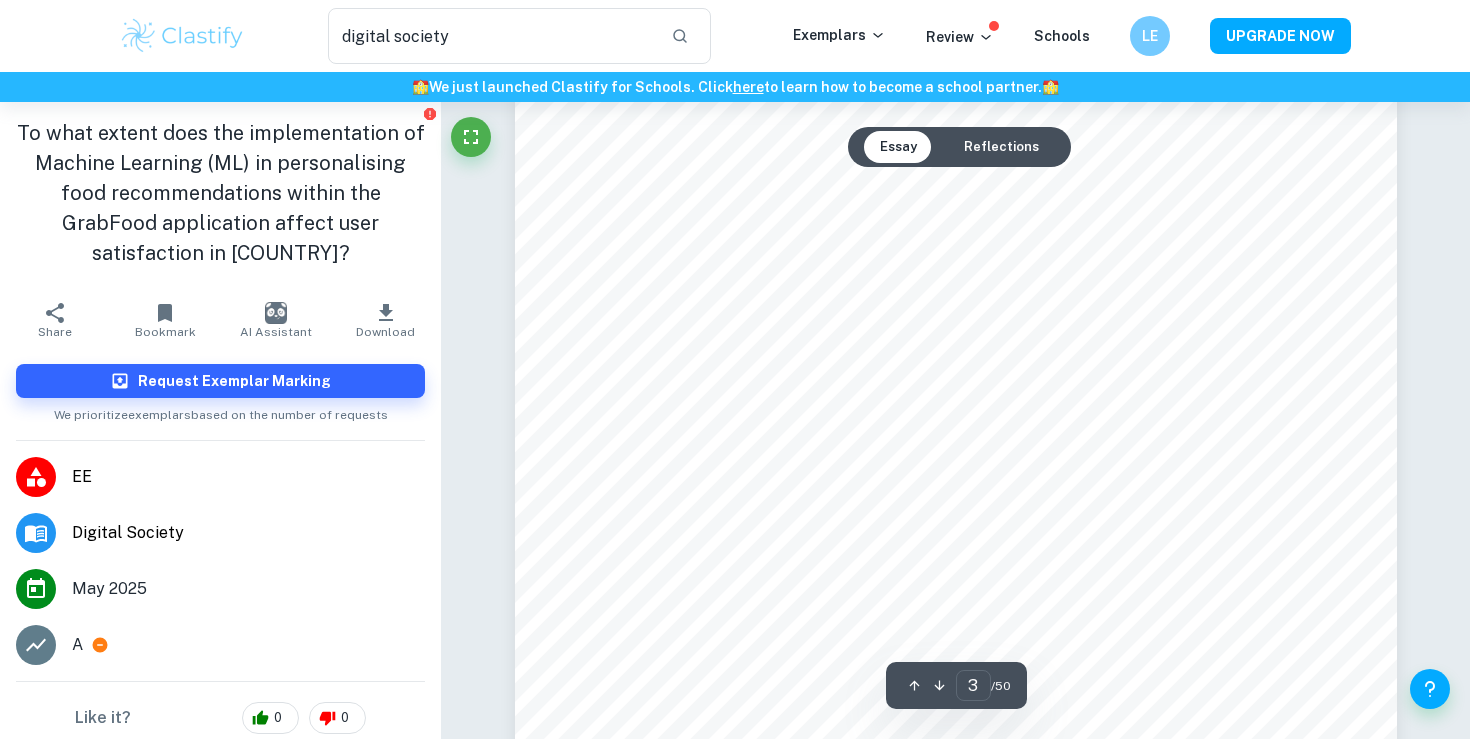 scroll, scrollTop: 2729, scrollLeft: 0, axis: vertical 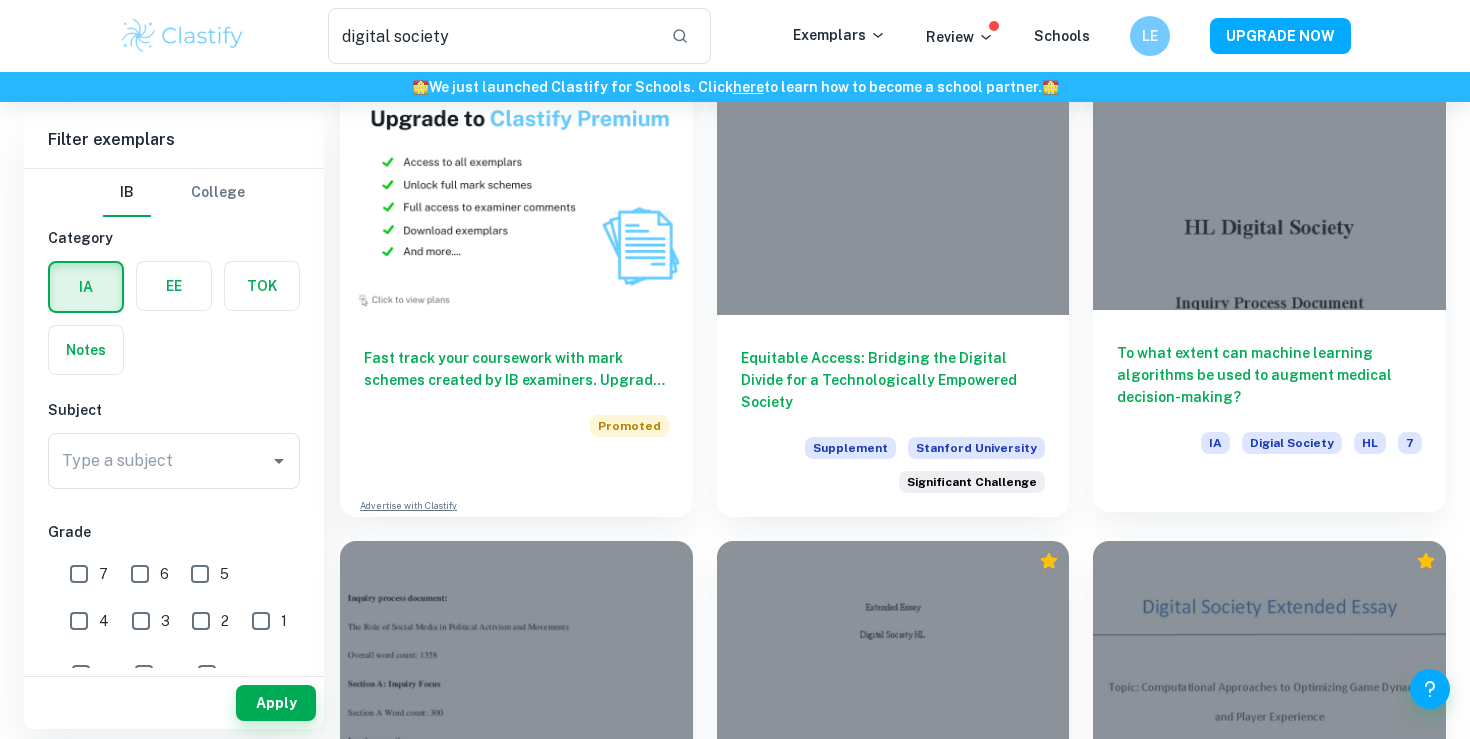 click on "To what extent can machine learning algorithms be used to augment medical decision-making?" at bounding box center [1269, 375] 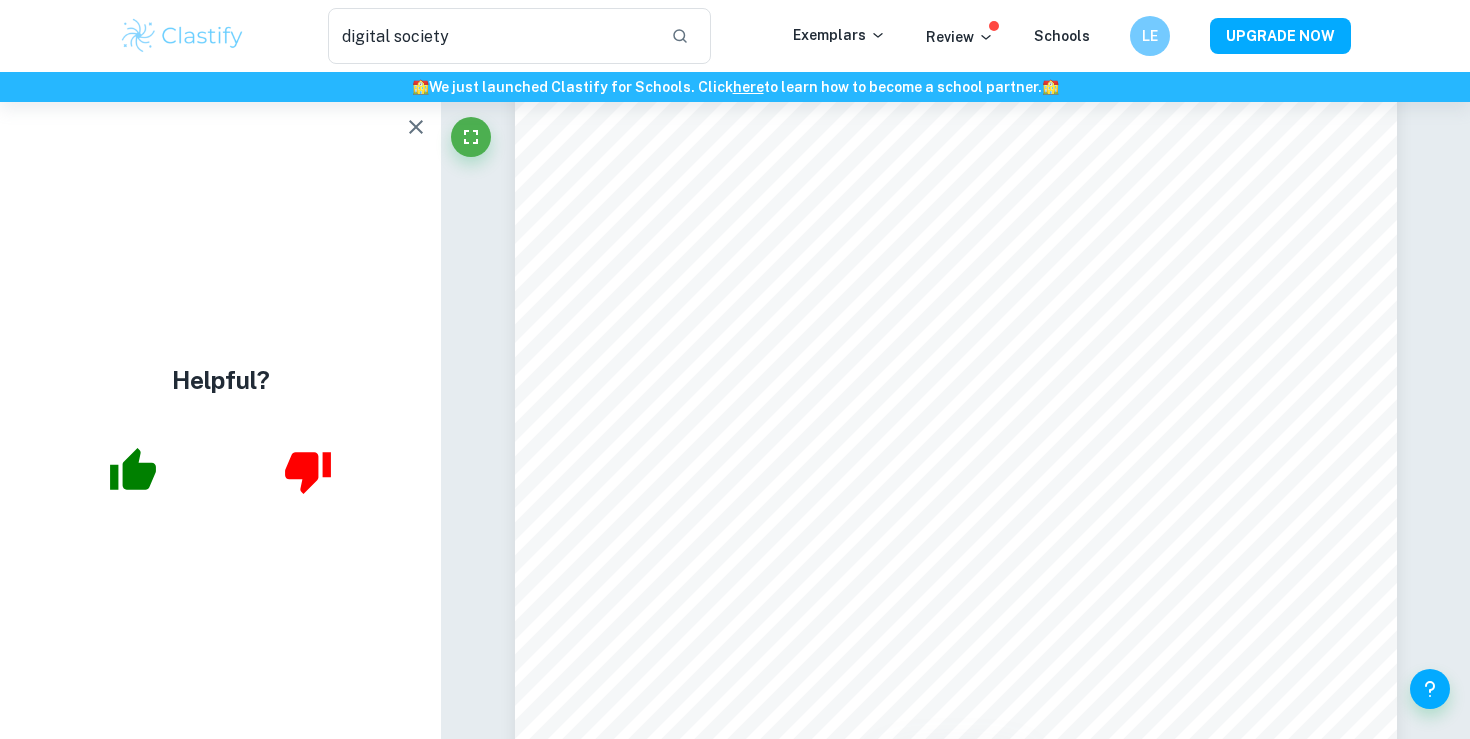 scroll, scrollTop: 1488, scrollLeft: 0, axis: vertical 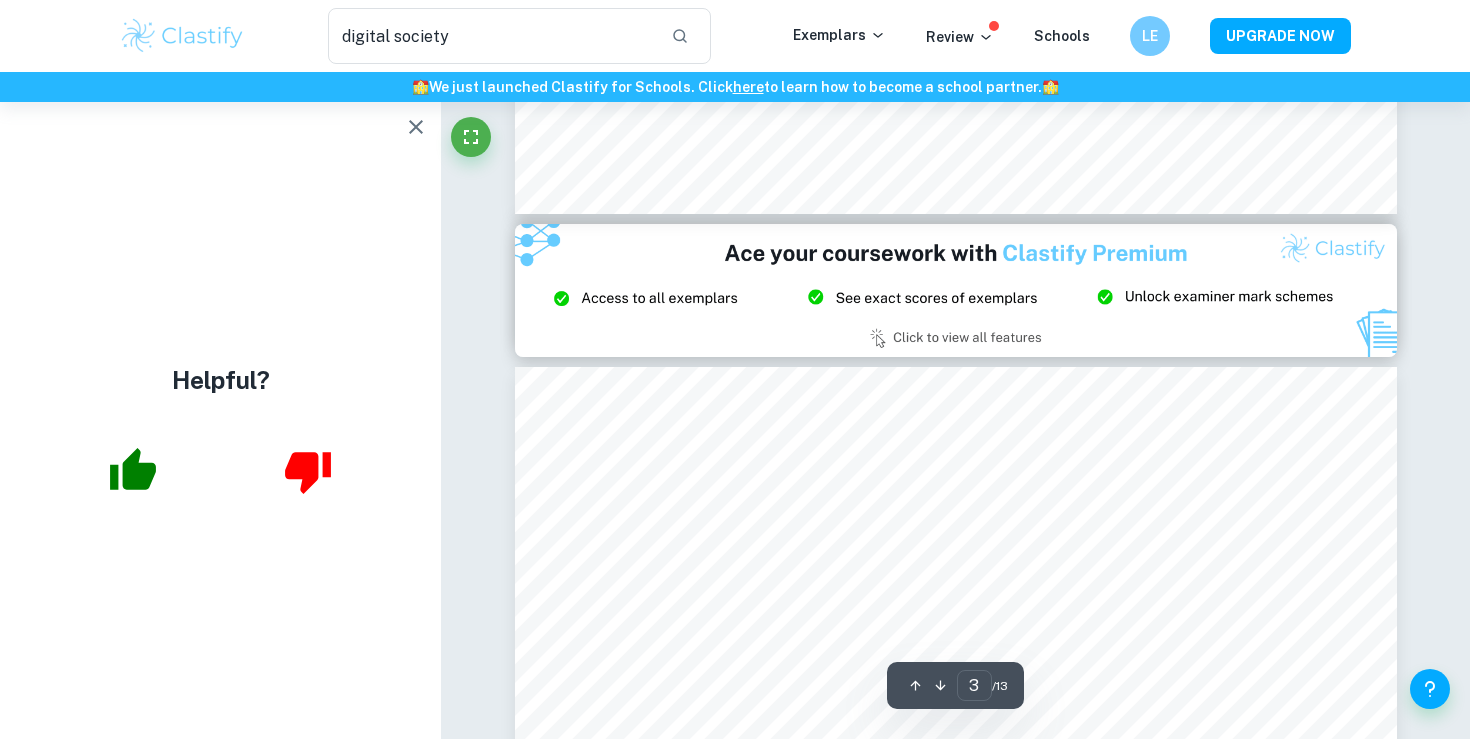 type on "2" 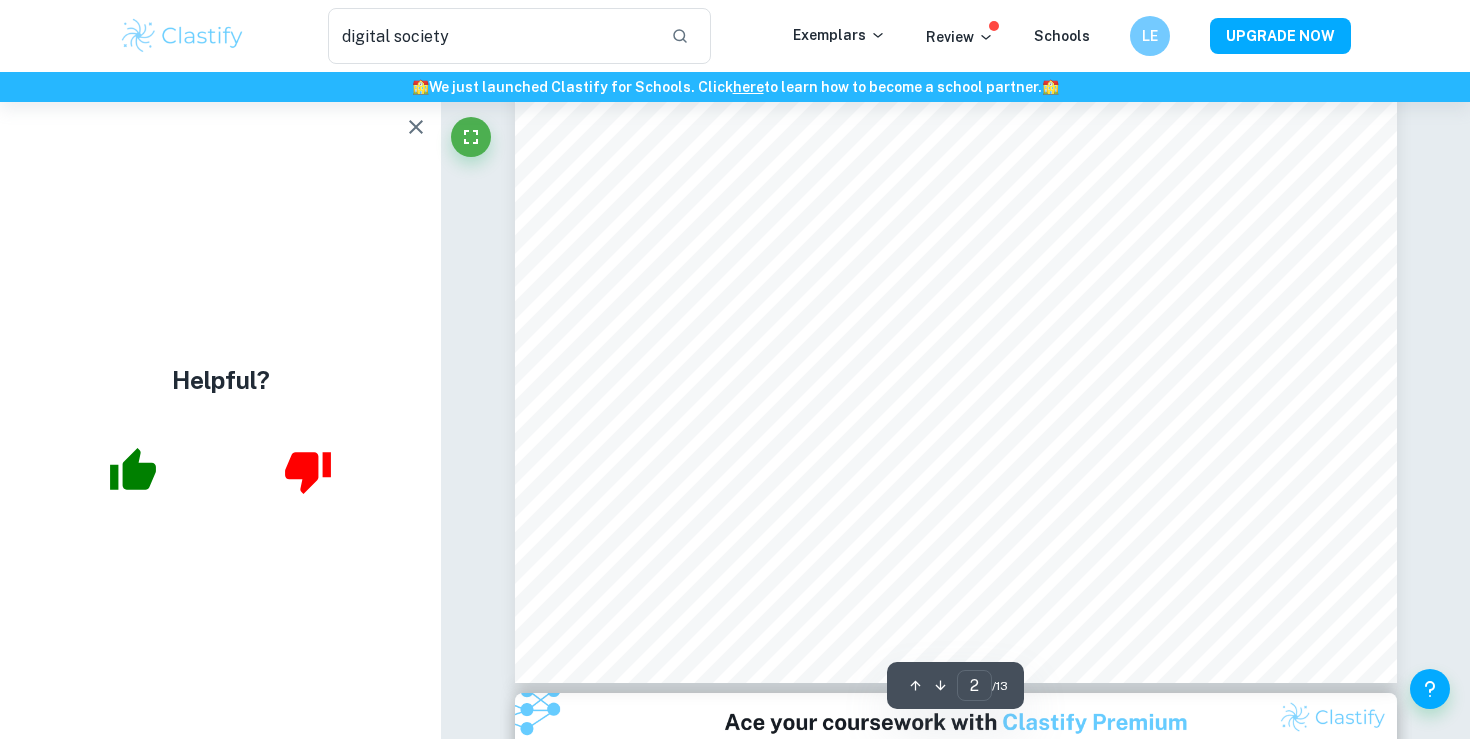 scroll, scrollTop: 1871, scrollLeft: 0, axis: vertical 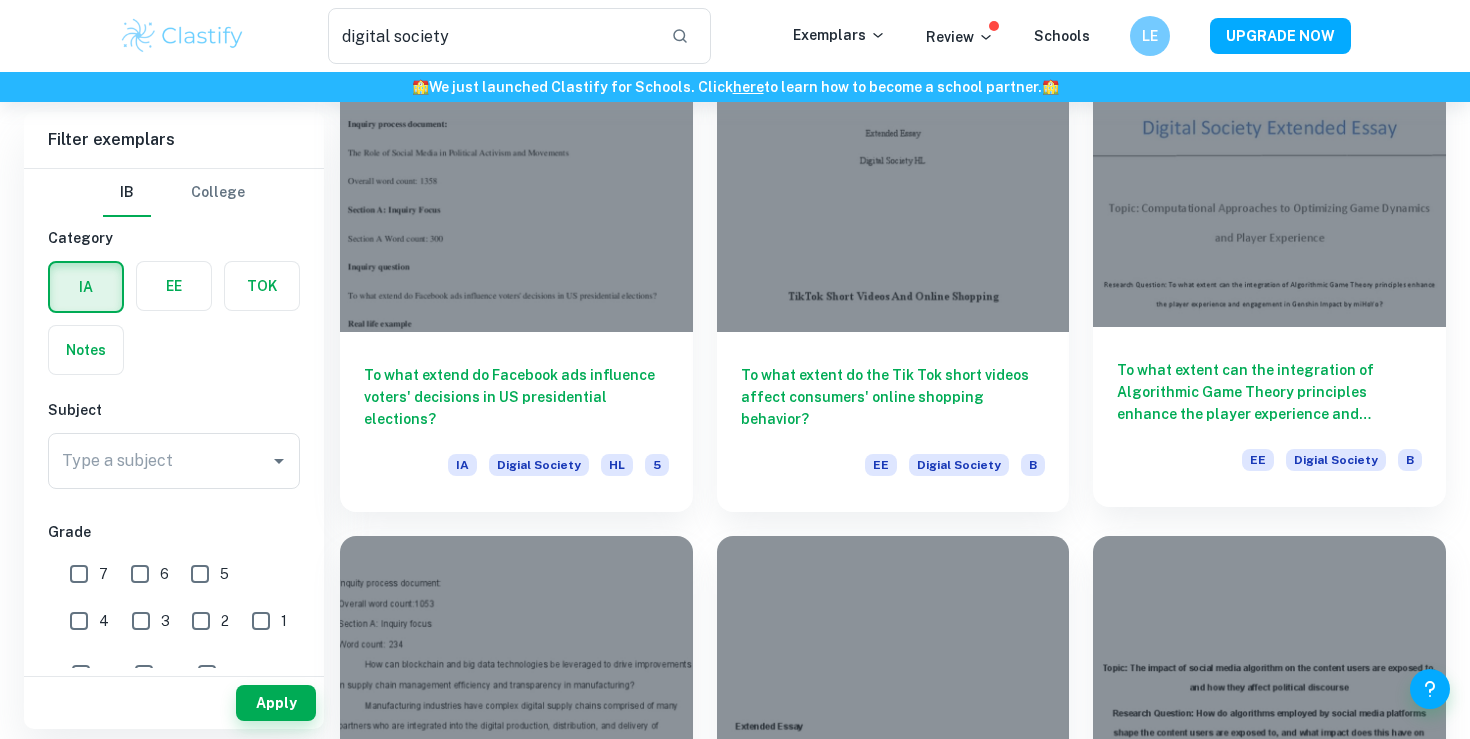 click on "To what extent can the integration of Algorithmic Game Theory principles enhance the player experience and engagement in Genshin Impact by miHoYo? EE Digial Society B" at bounding box center (1269, 417) 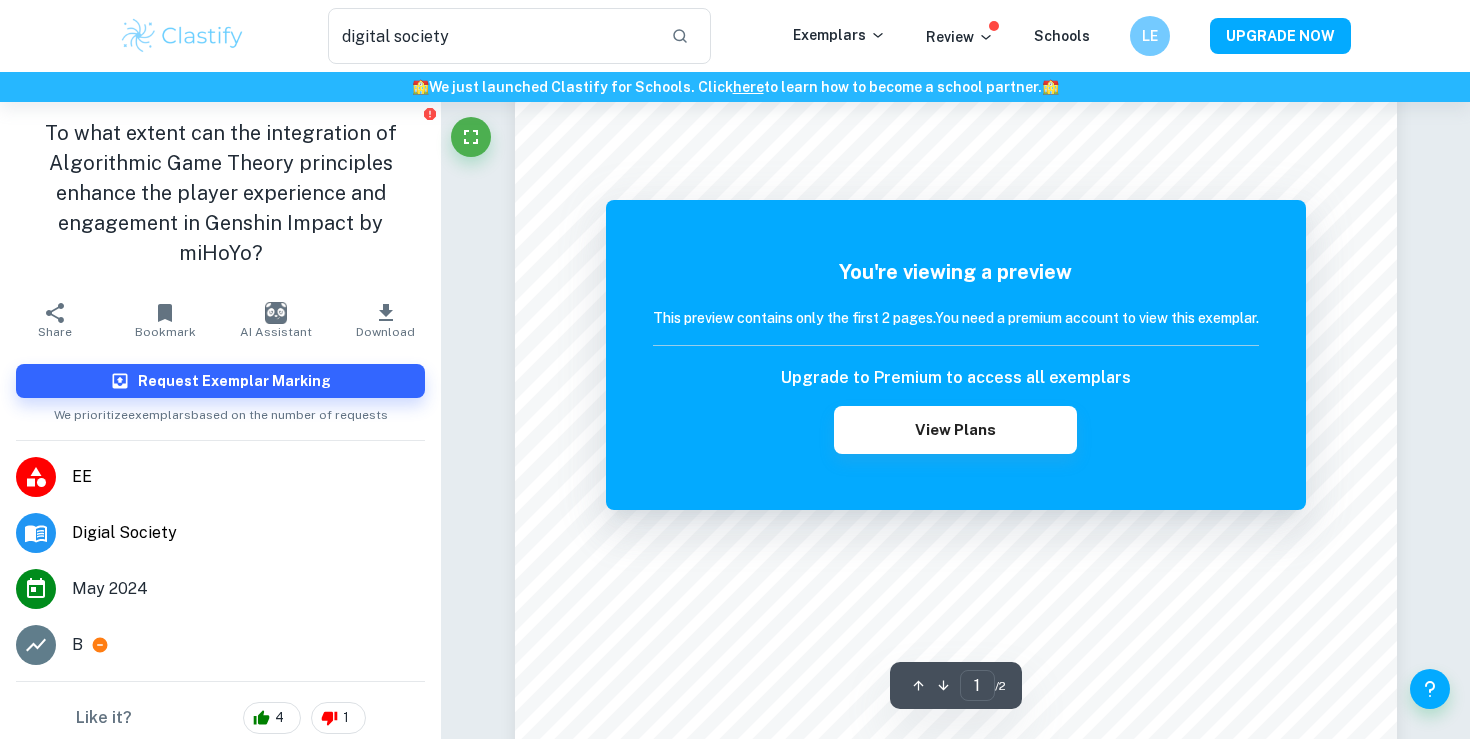 scroll, scrollTop: 673, scrollLeft: 0, axis: vertical 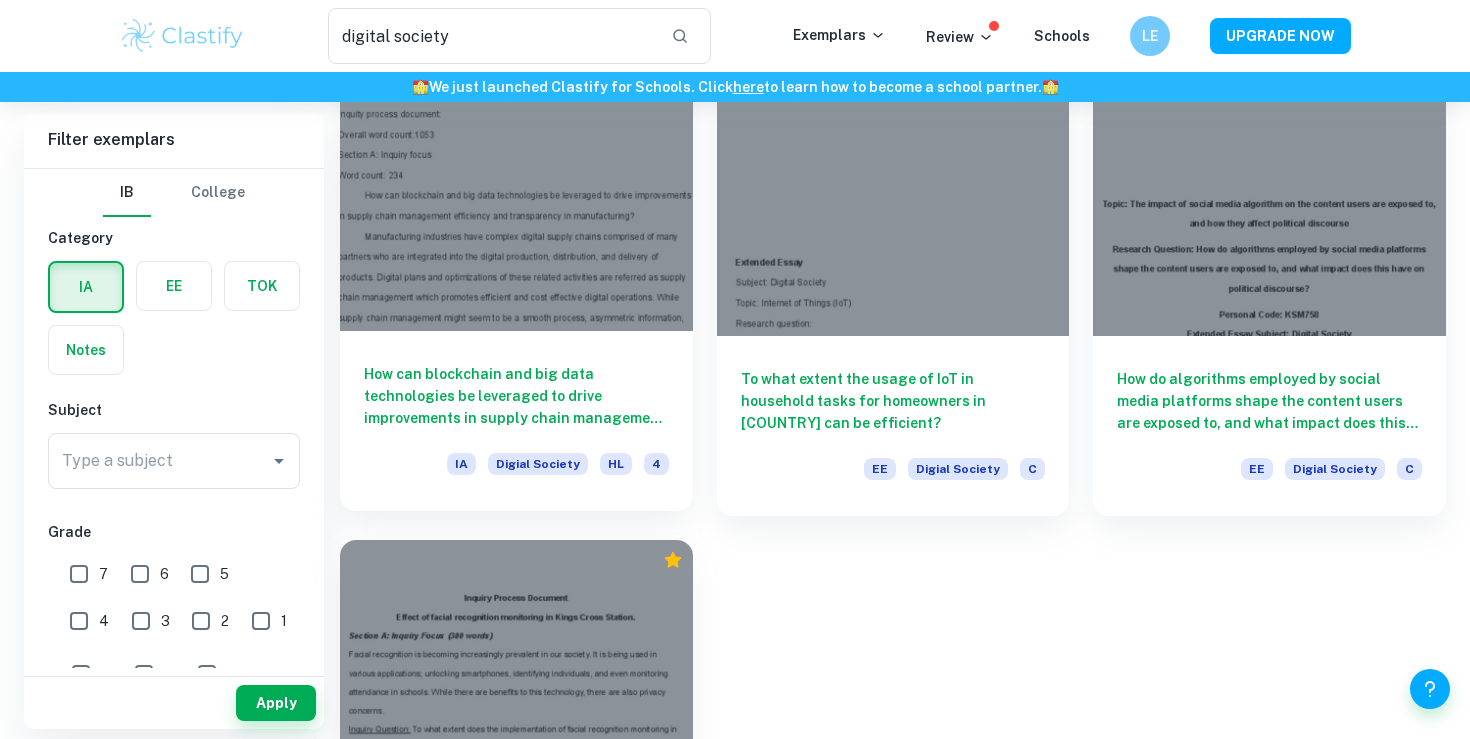 click at bounding box center [516, 199] 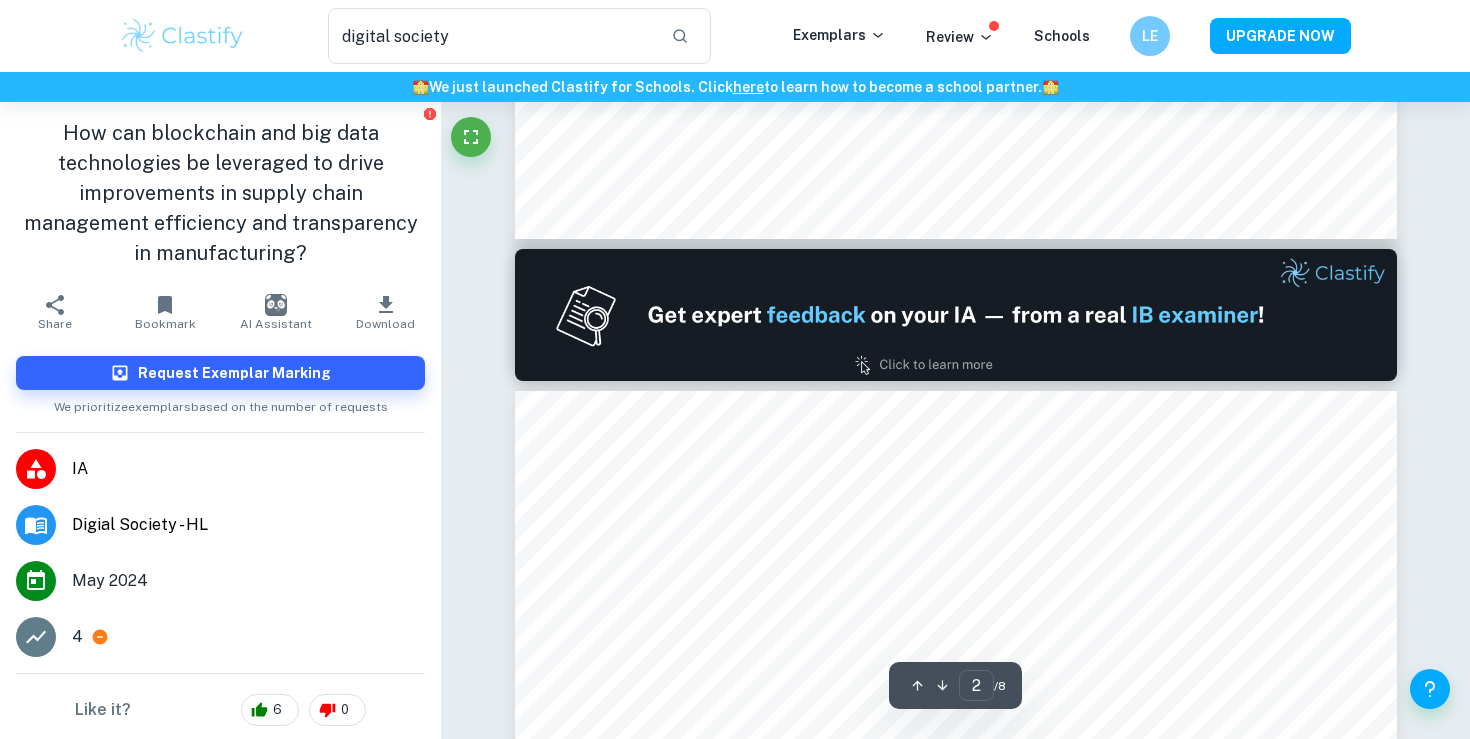 type on "1" 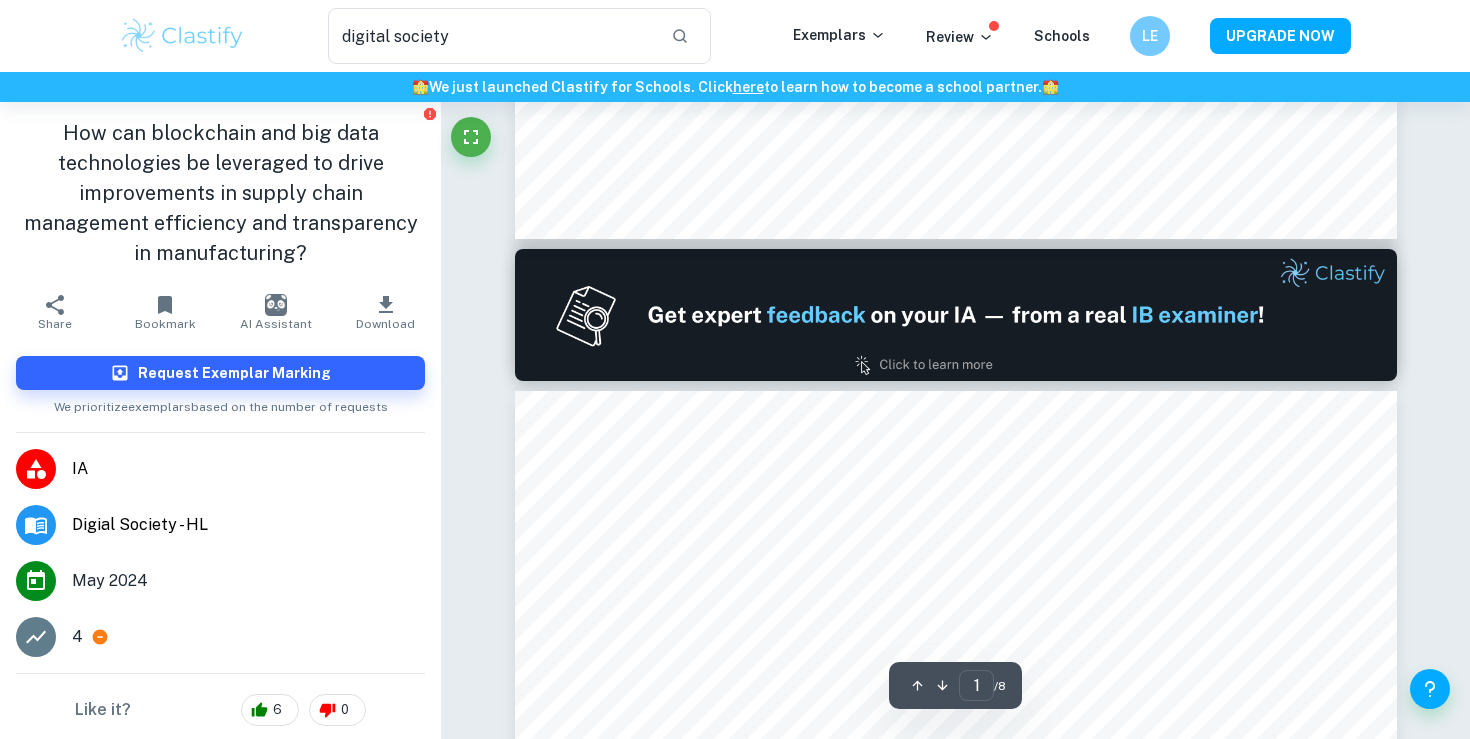 scroll, scrollTop: 1096, scrollLeft: 0, axis: vertical 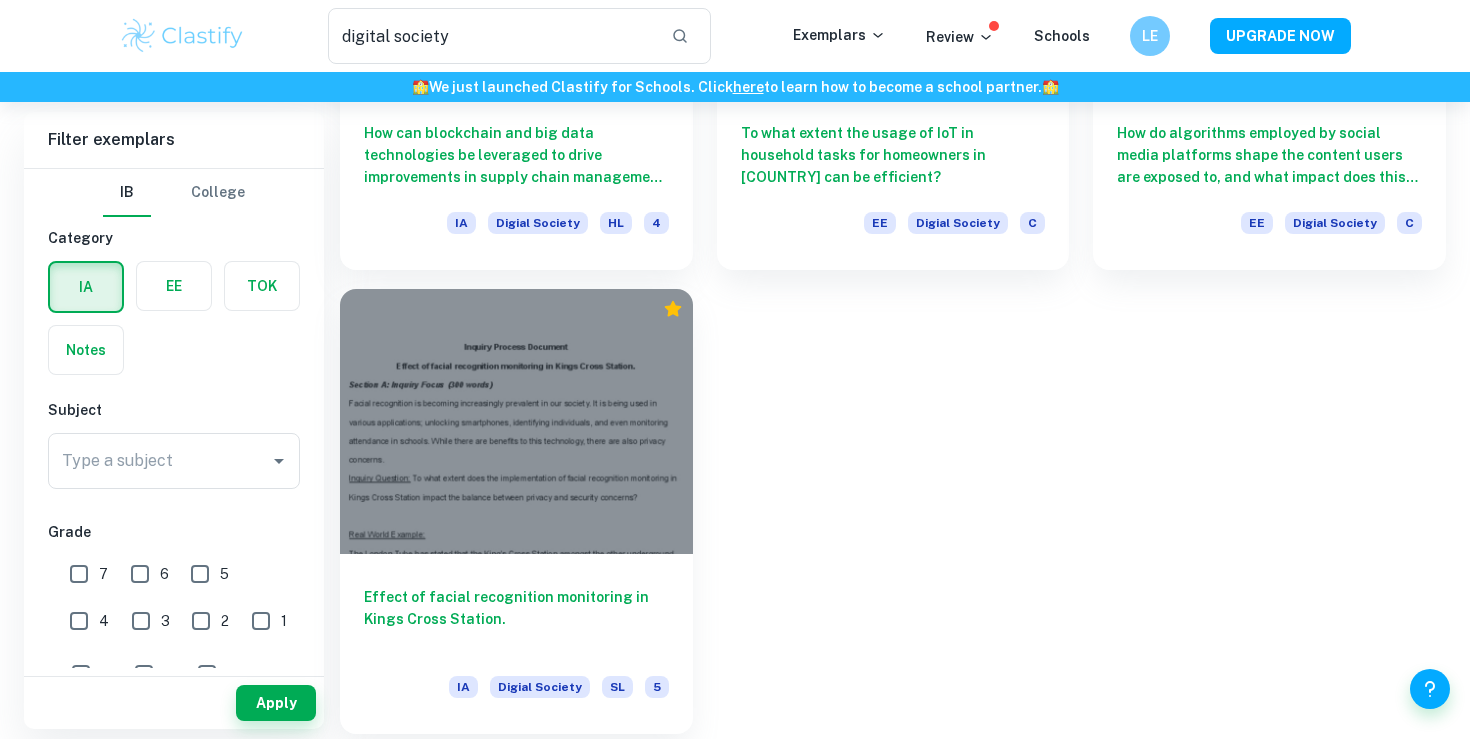 click at bounding box center (516, 421) 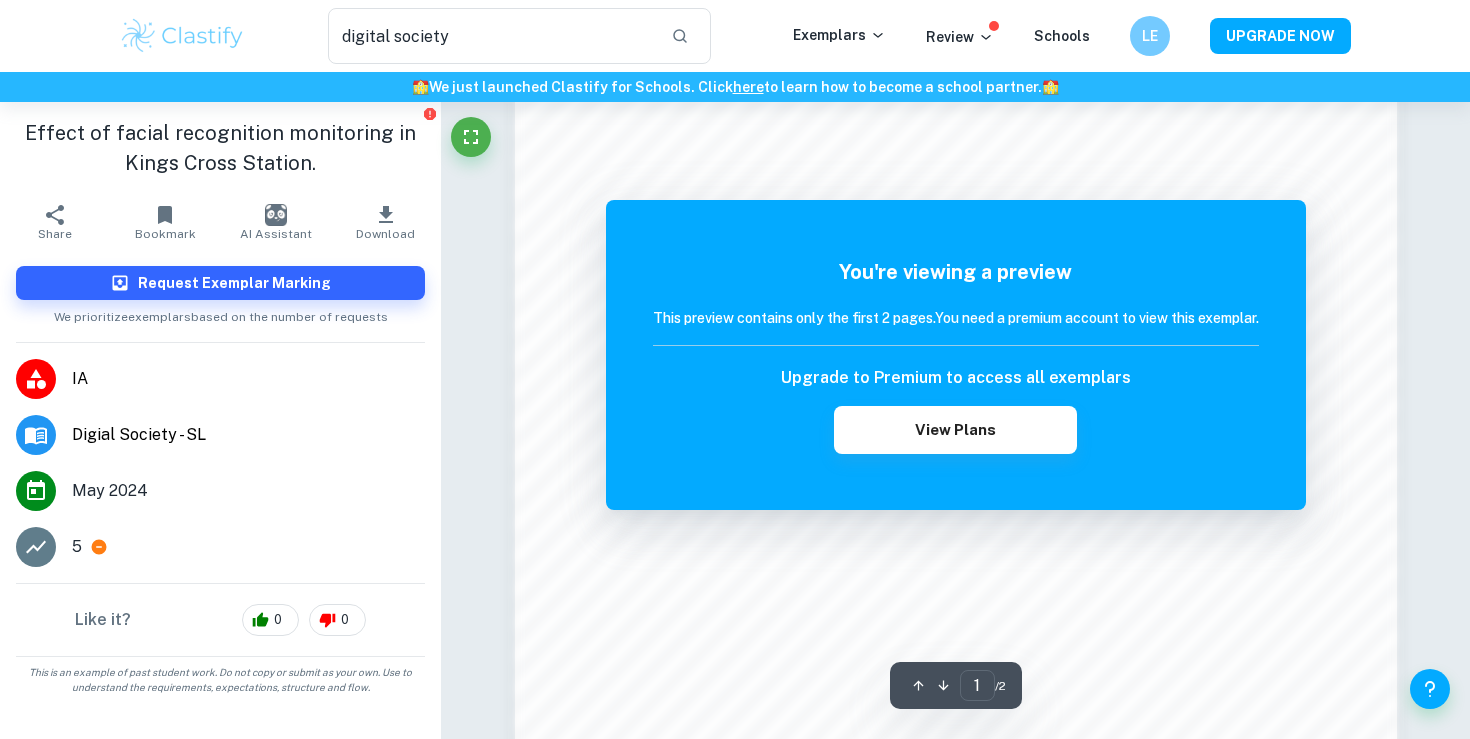 scroll, scrollTop: 1531, scrollLeft: 0, axis: vertical 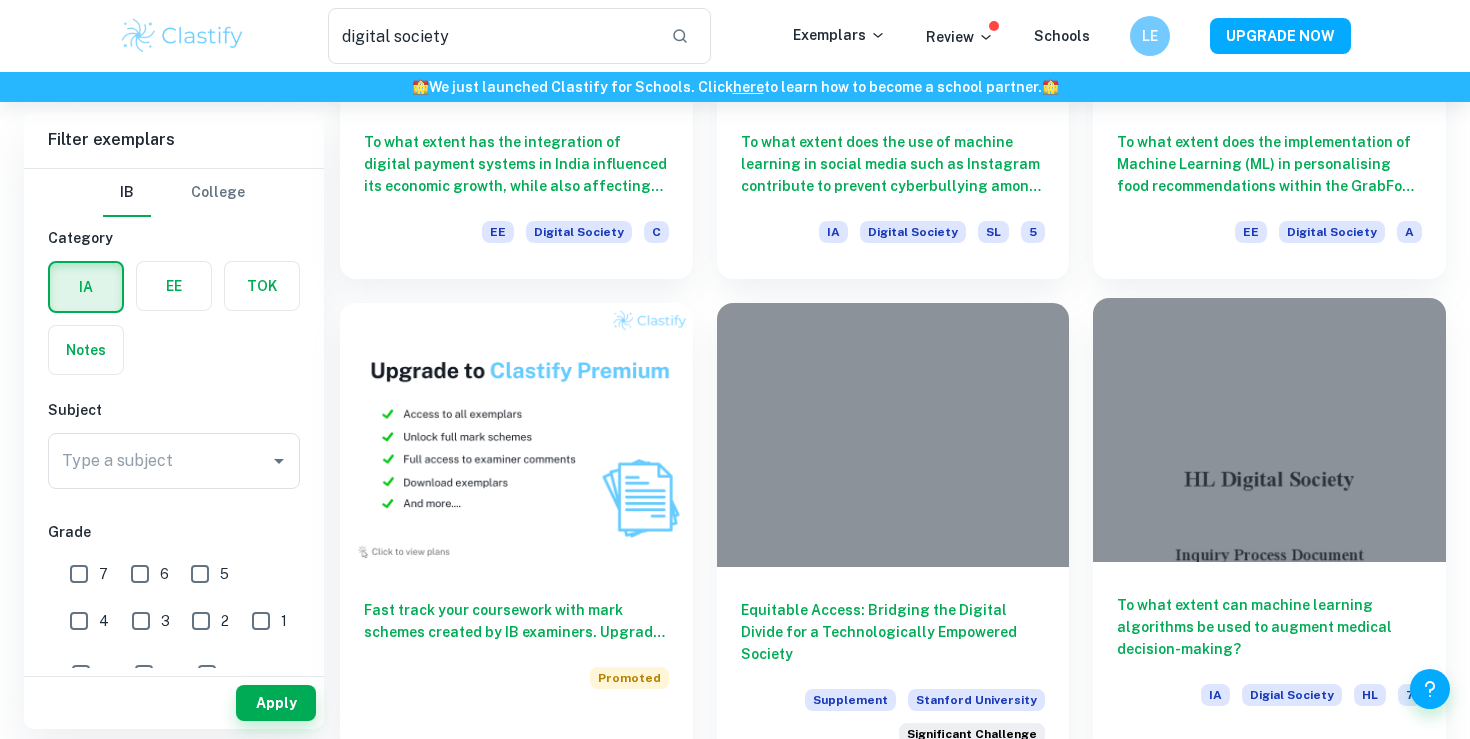 click on "To what extent can machine learning algorithms be used to augment medical decision-making? IA Digial Society HL 7" at bounding box center (1269, 652) 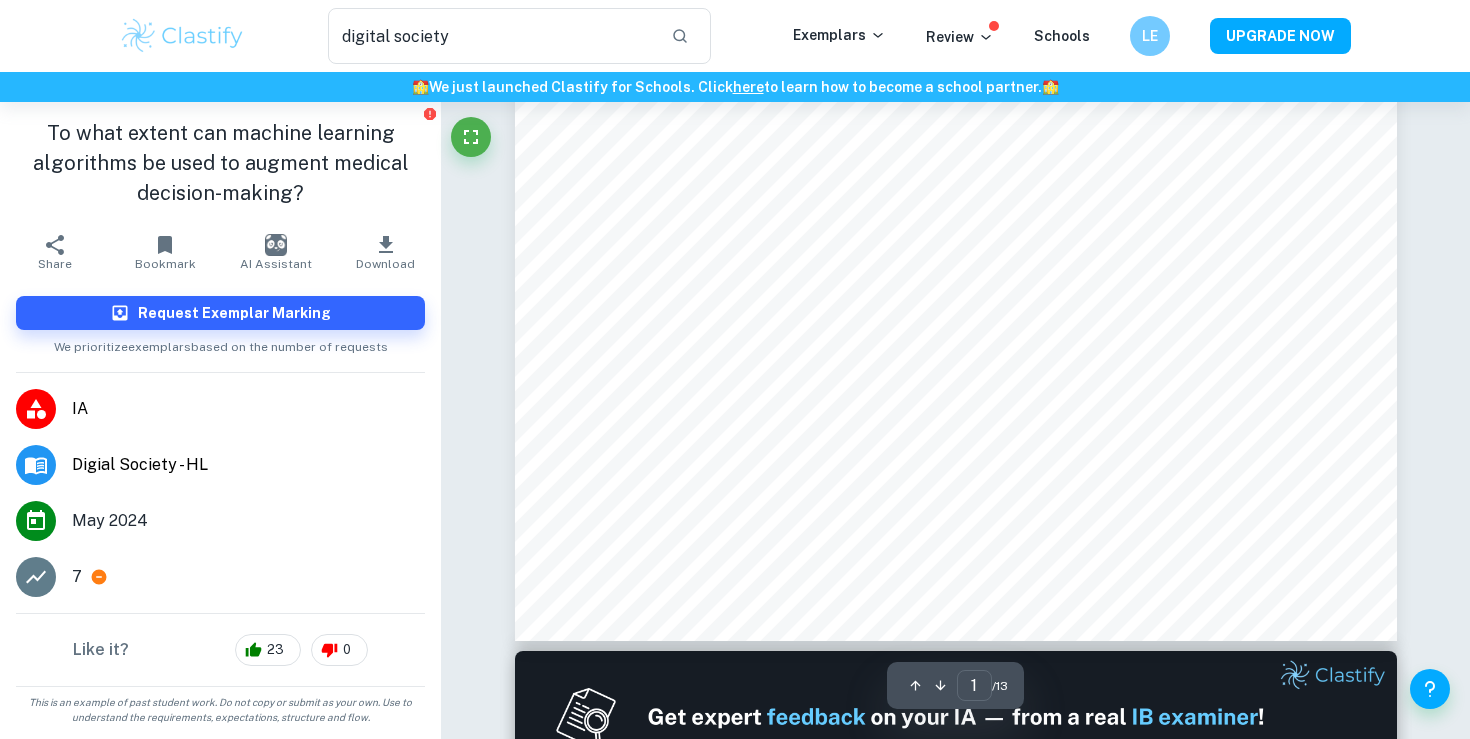 scroll, scrollTop: 625, scrollLeft: 0, axis: vertical 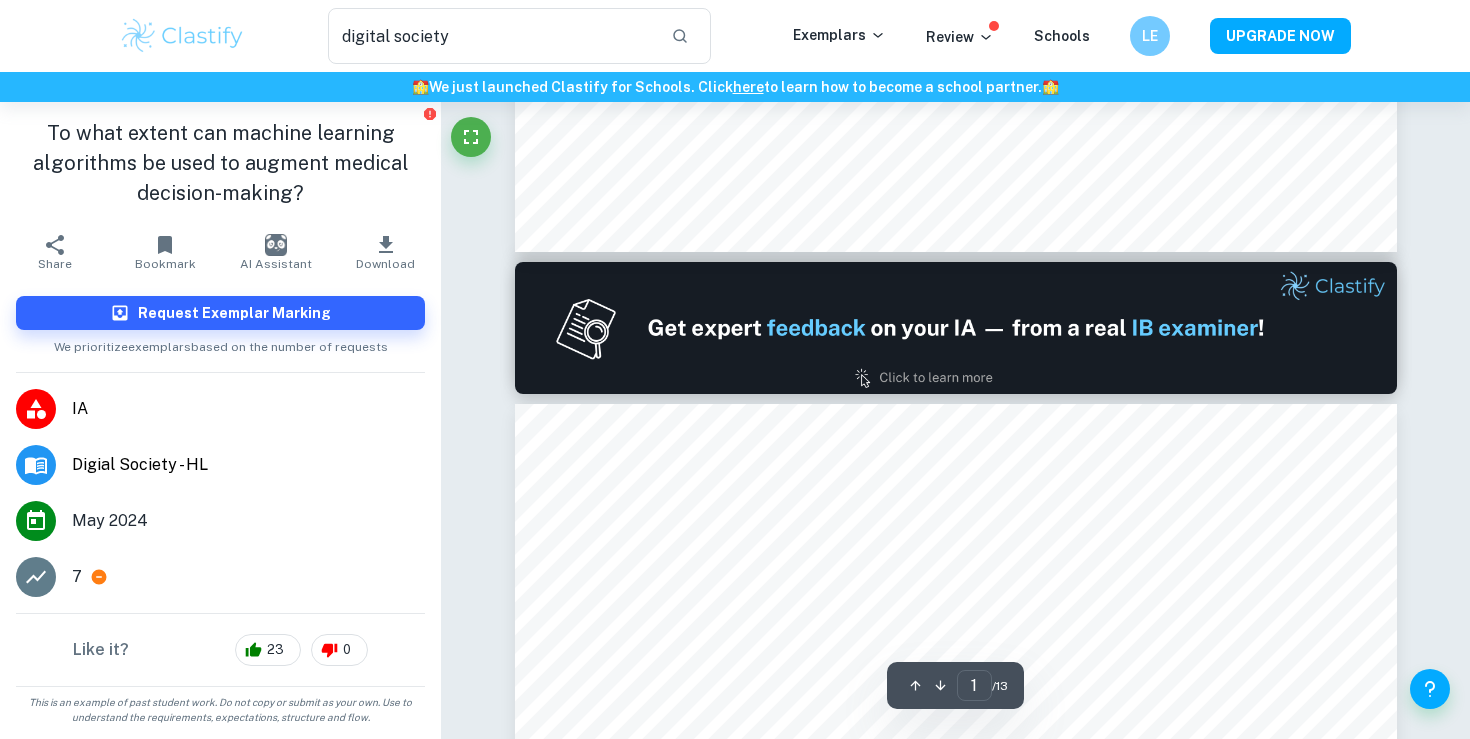 type on "2" 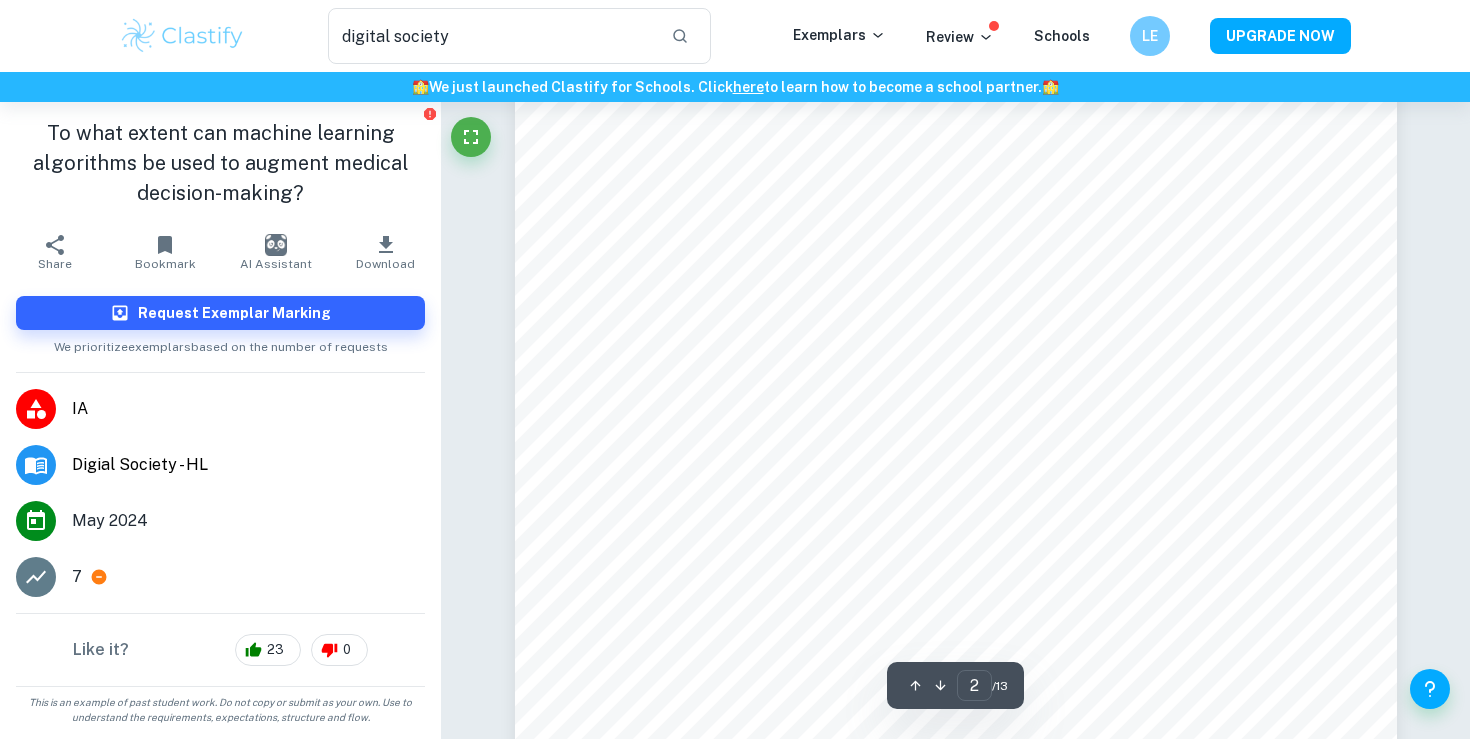 scroll, scrollTop: 1493, scrollLeft: 0, axis: vertical 